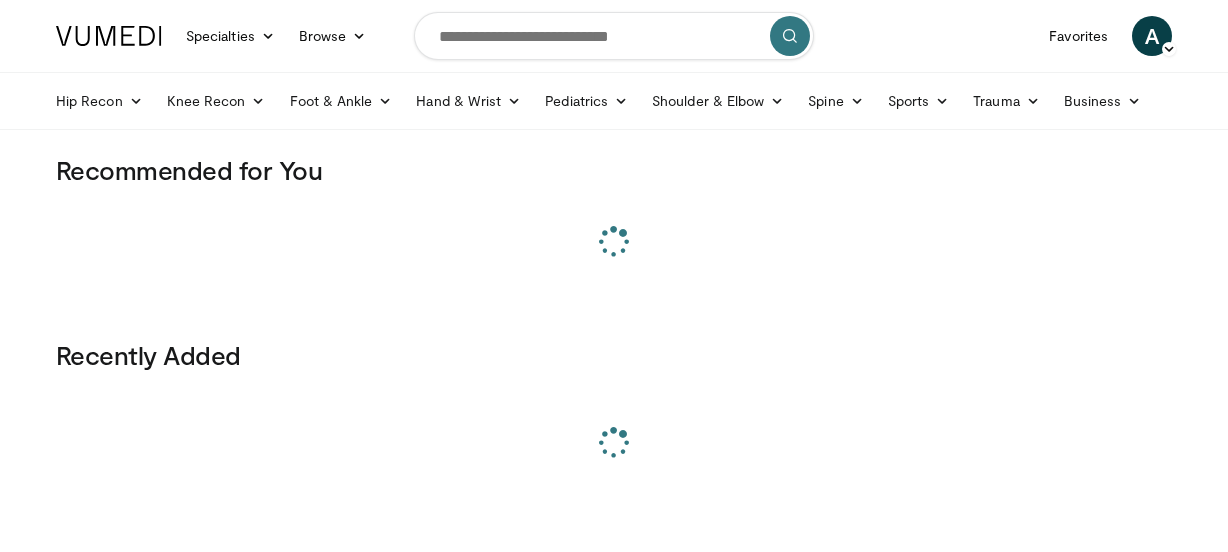 scroll, scrollTop: 0, scrollLeft: 0, axis: both 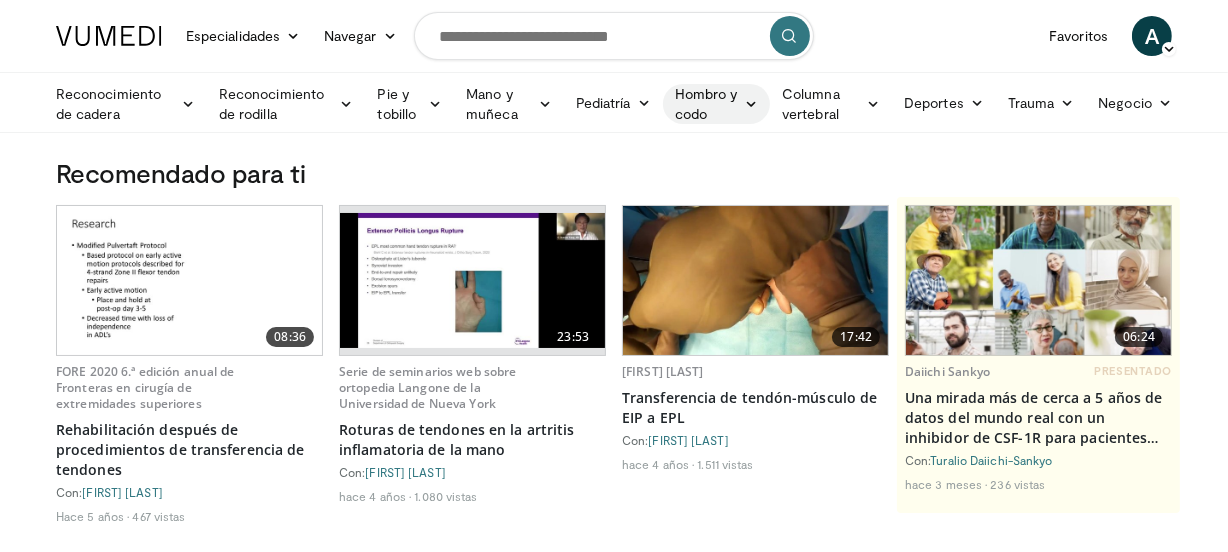 click on "Hombro y codo" at bounding box center (706, 104) 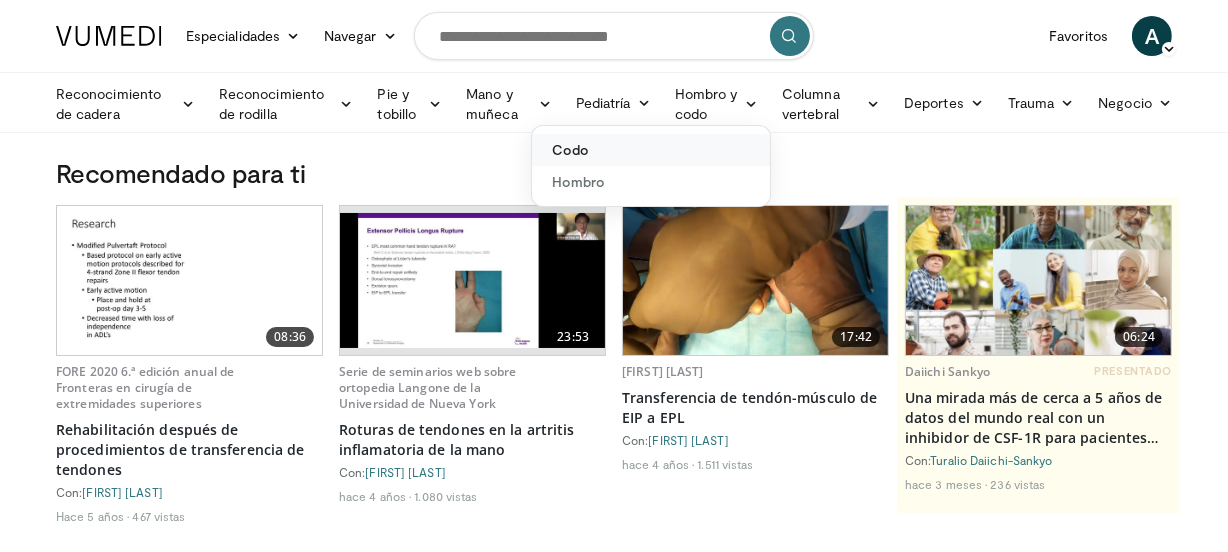 click on "Codo" at bounding box center [570, 149] 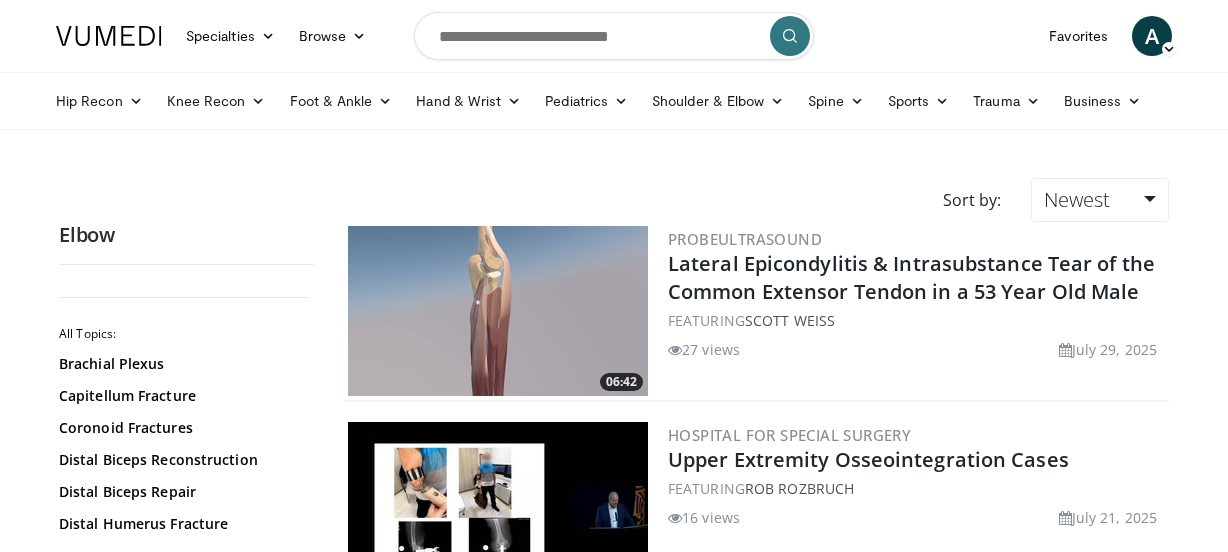 scroll, scrollTop: 0, scrollLeft: 0, axis: both 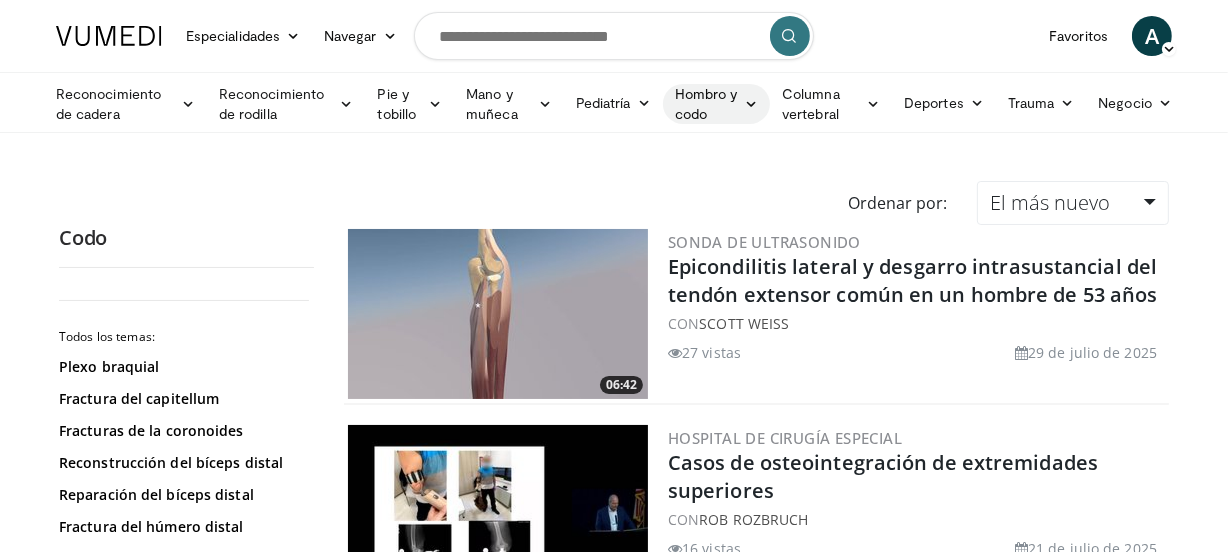 click on "Hombro y codo" at bounding box center (717, 104) 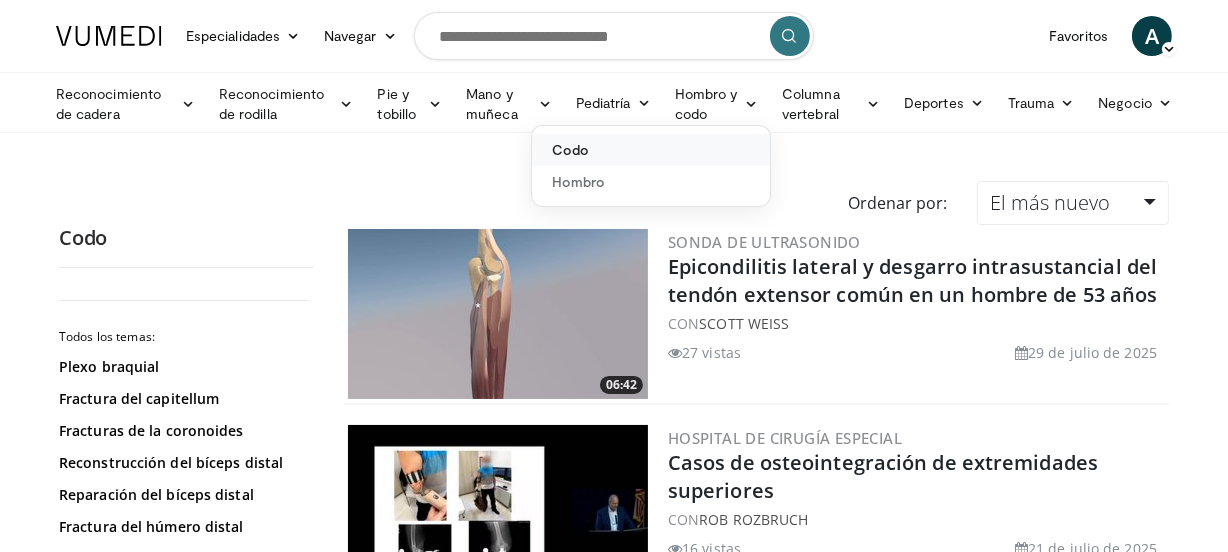 click on "Codo" at bounding box center [570, 149] 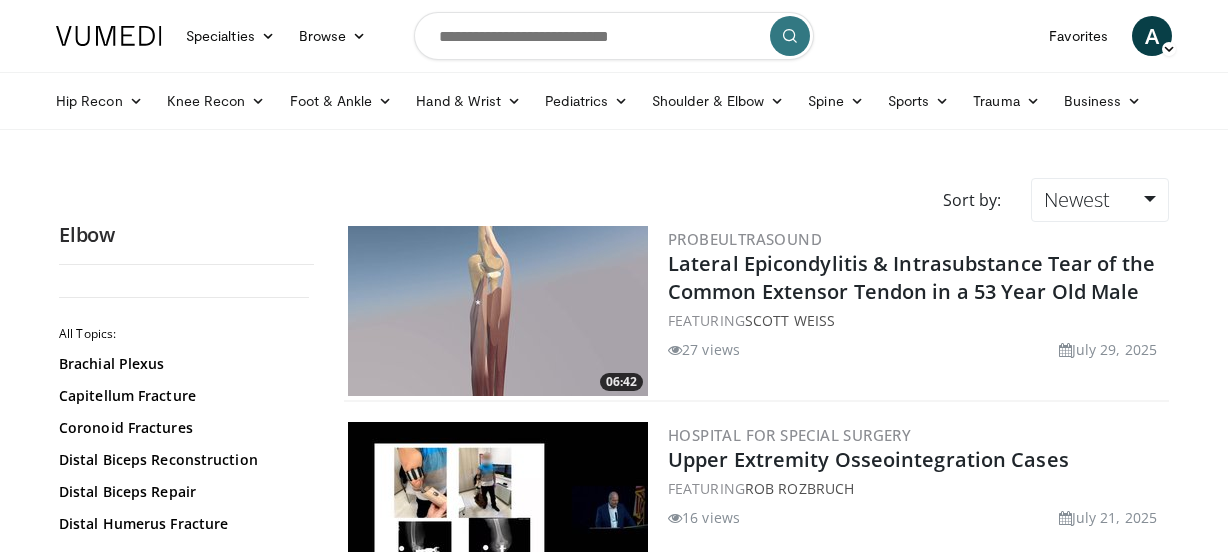 scroll, scrollTop: 0, scrollLeft: 0, axis: both 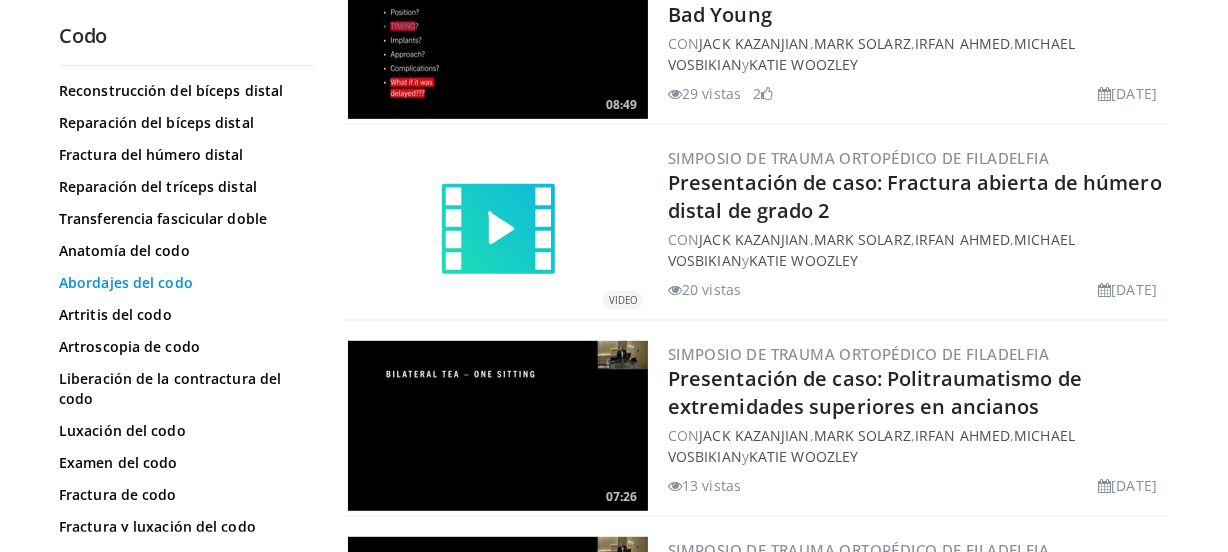 click on "Abordajes del codo" at bounding box center (126, 282) 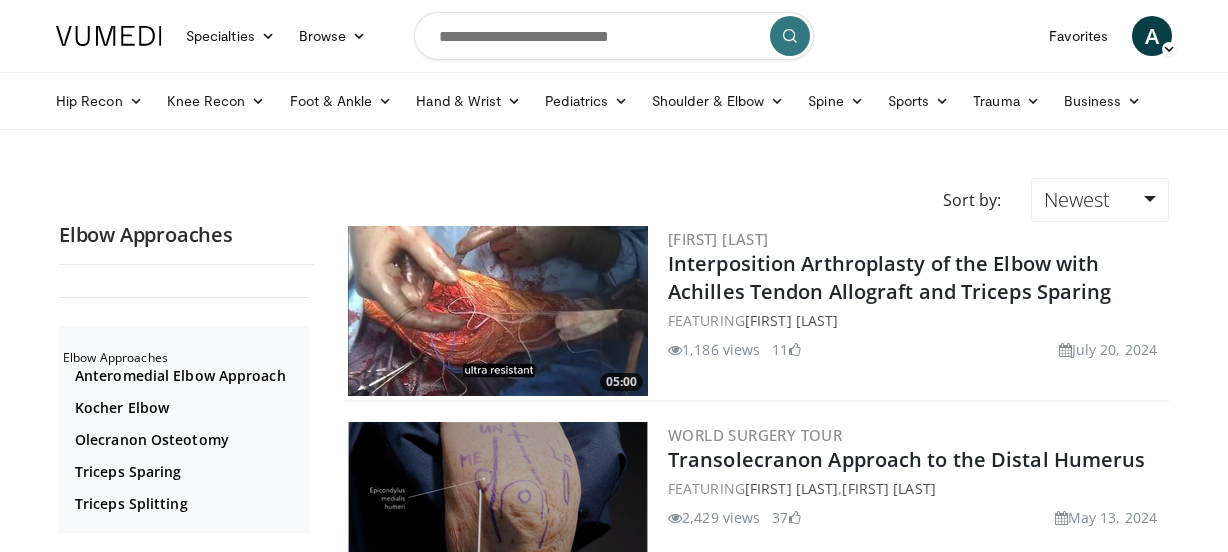 scroll, scrollTop: 0, scrollLeft: 0, axis: both 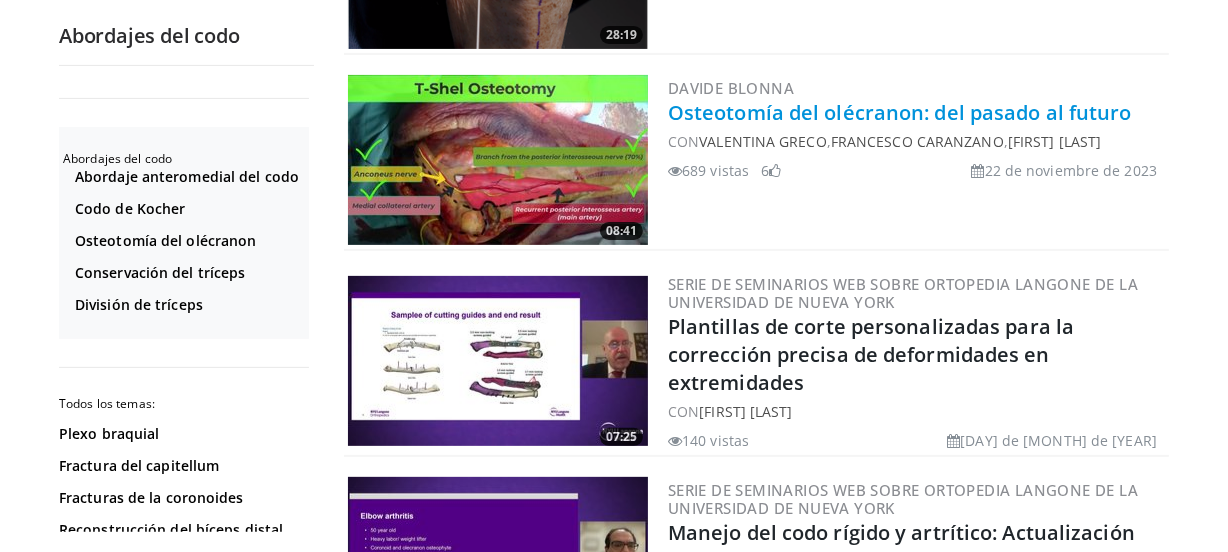 click on "Osteotomía del olécranon: del pasado al futuro" at bounding box center (900, 112) 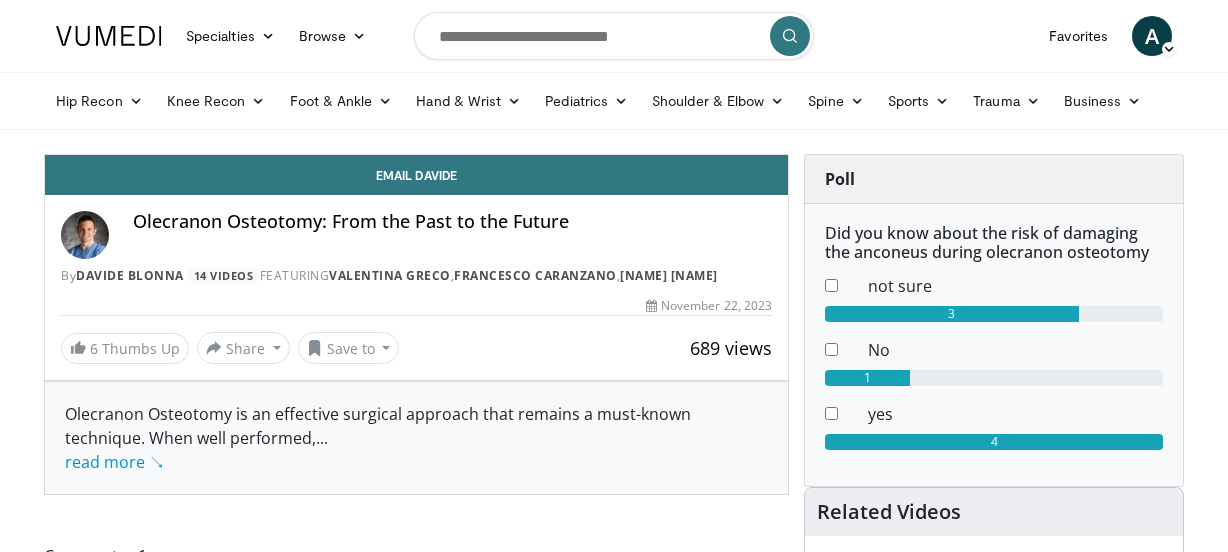 scroll, scrollTop: 0, scrollLeft: 0, axis: both 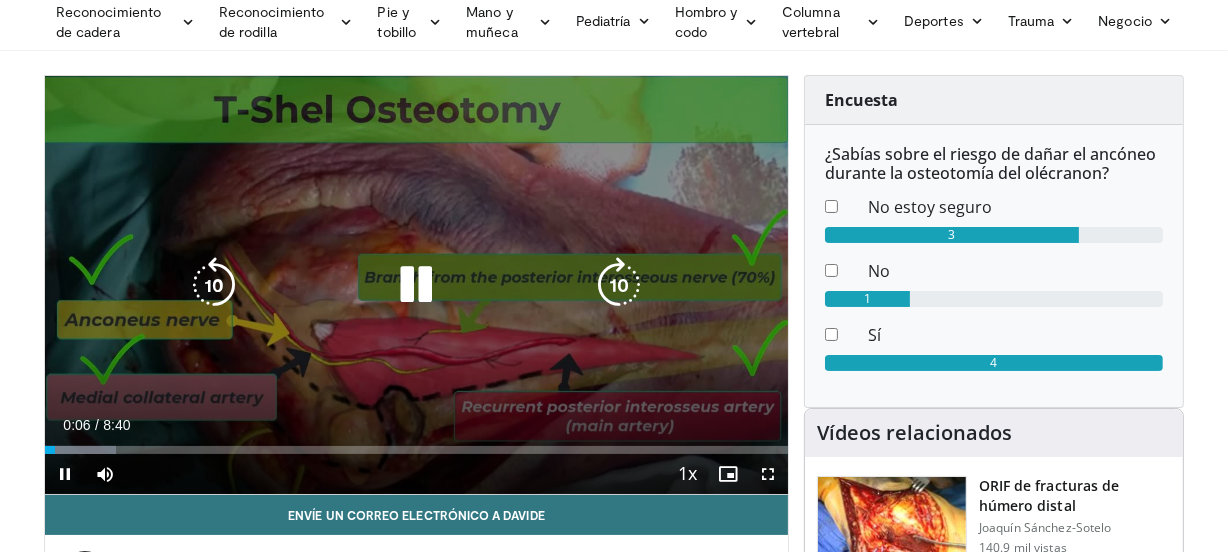 click on "**********" at bounding box center (416, 285) 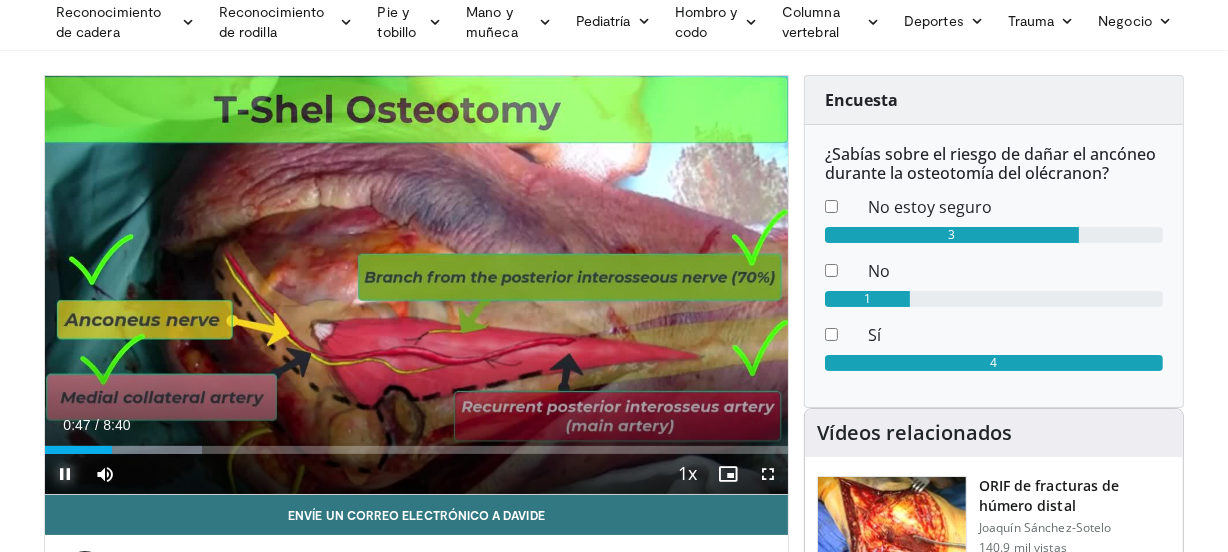 click at bounding box center (65, 474) 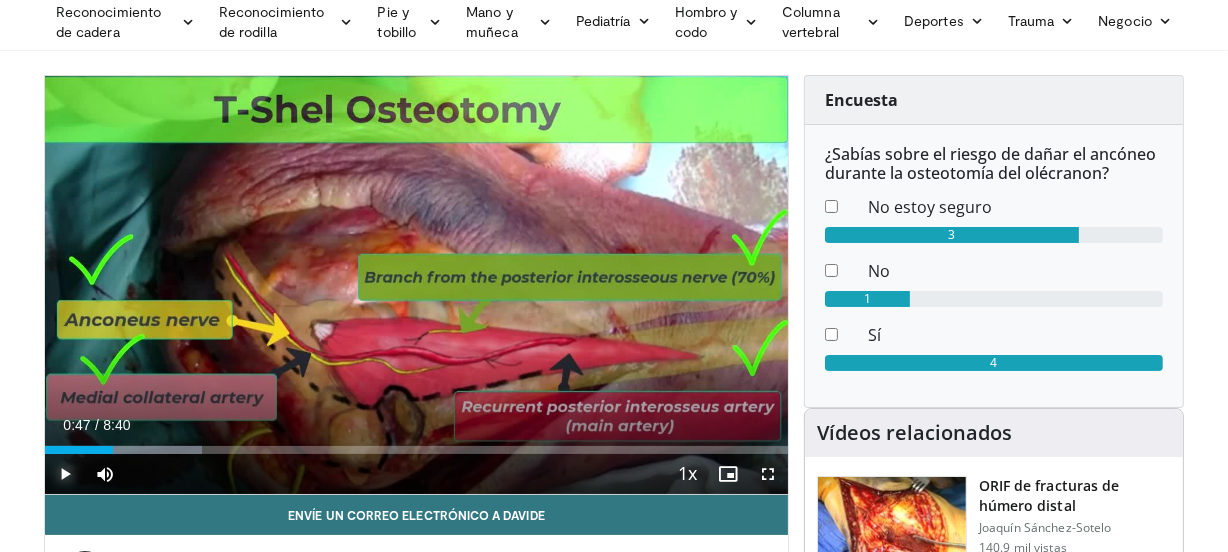 click at bounding box center [65, 474] 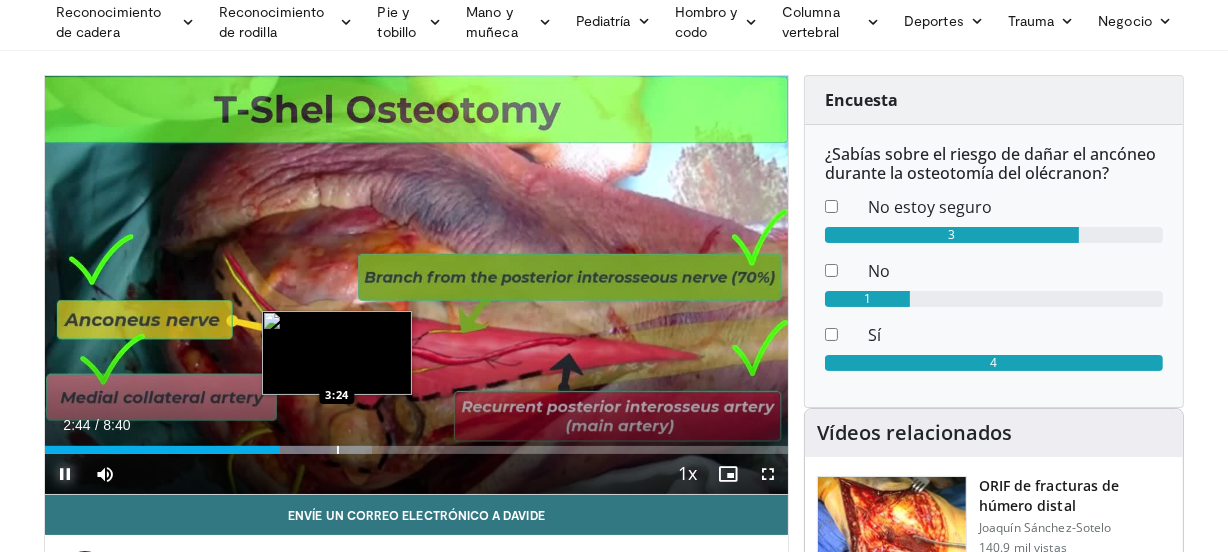 click on "Loaded :  44.07% 2:44 3:24" at bounding box center (416, 444) 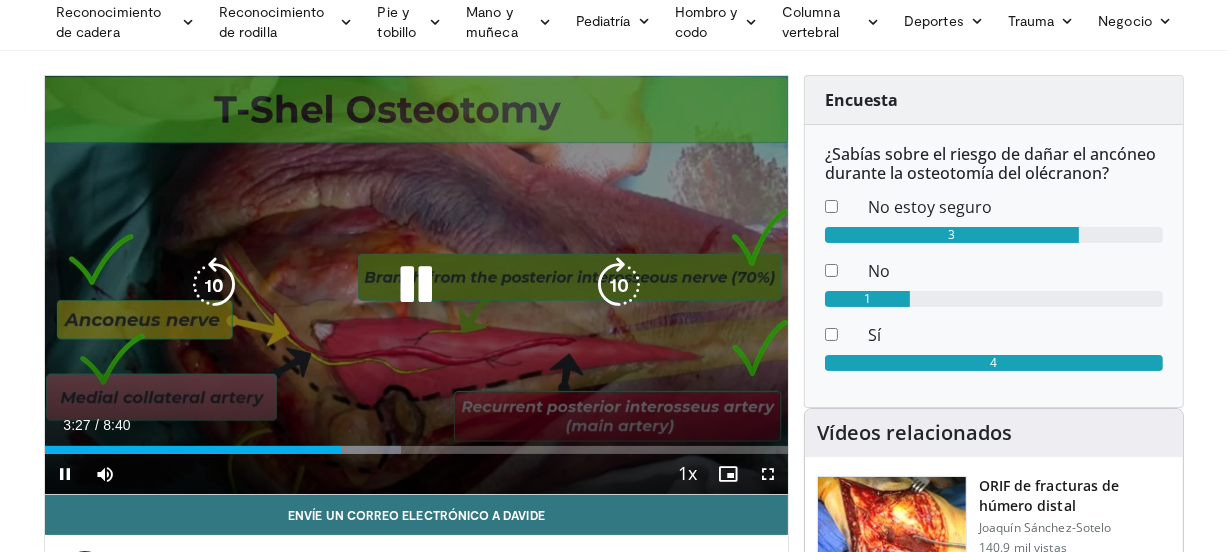 click at bounding box center (416, 285) 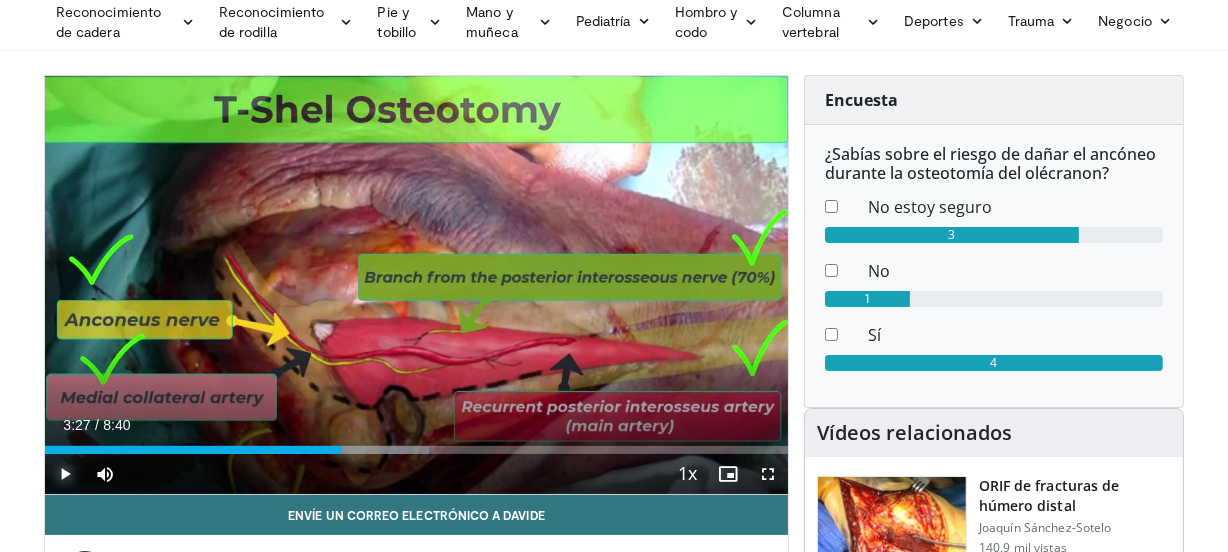 click at bounding box center [65, 474] 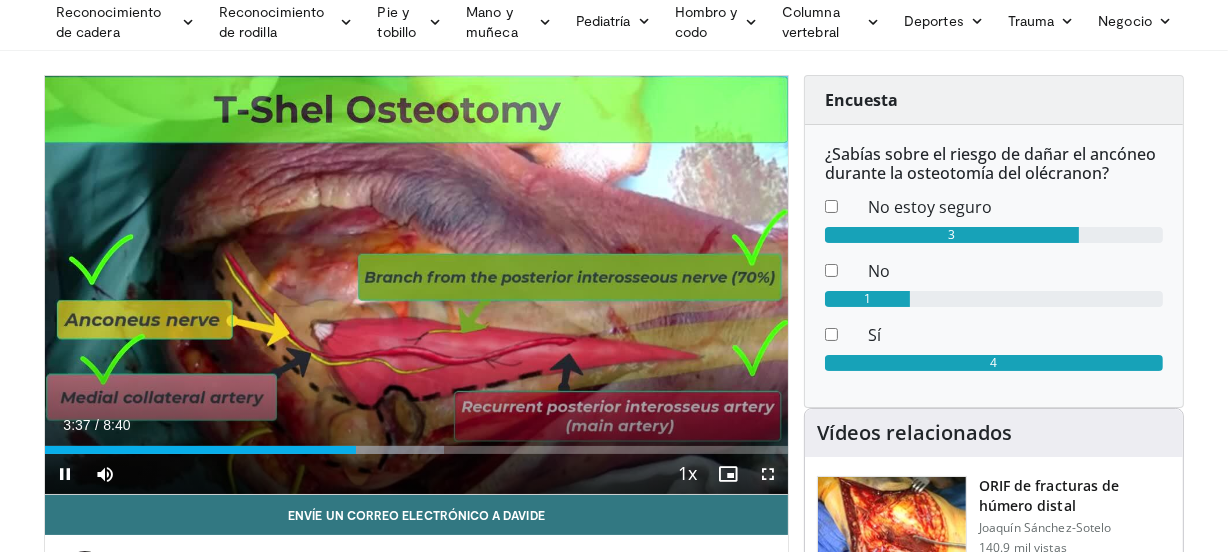 click at bounding box center (768, 474) 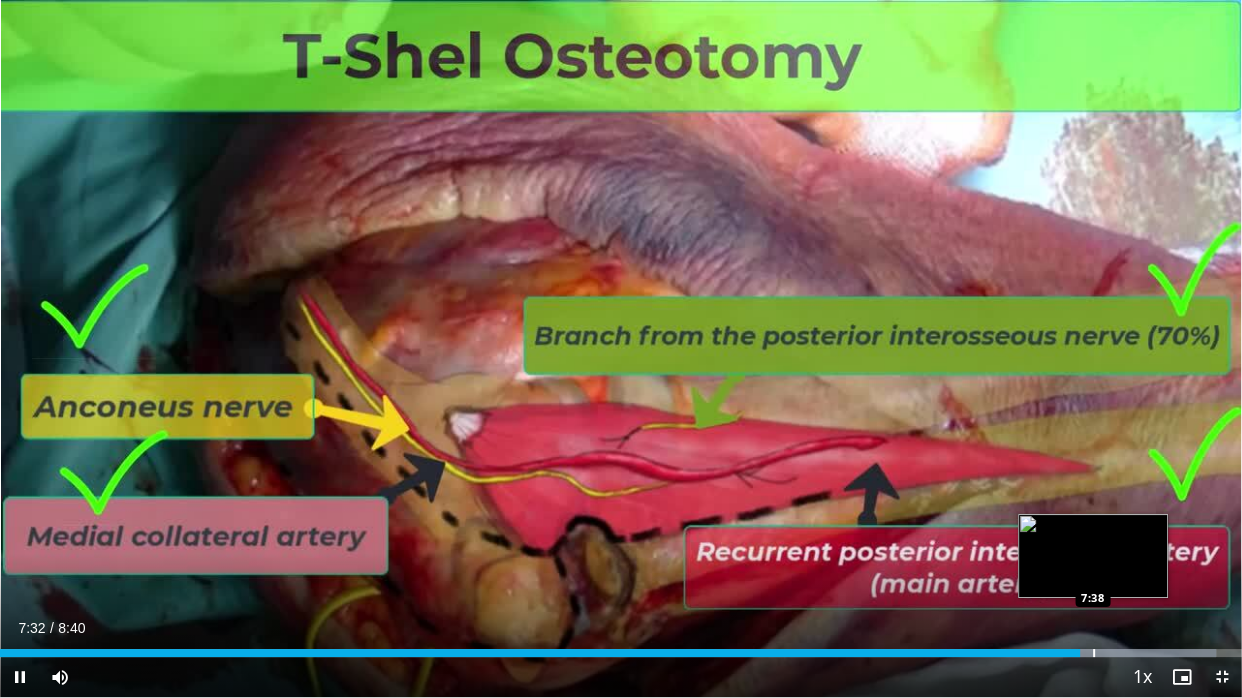 click at bounding box center (1094, 653) 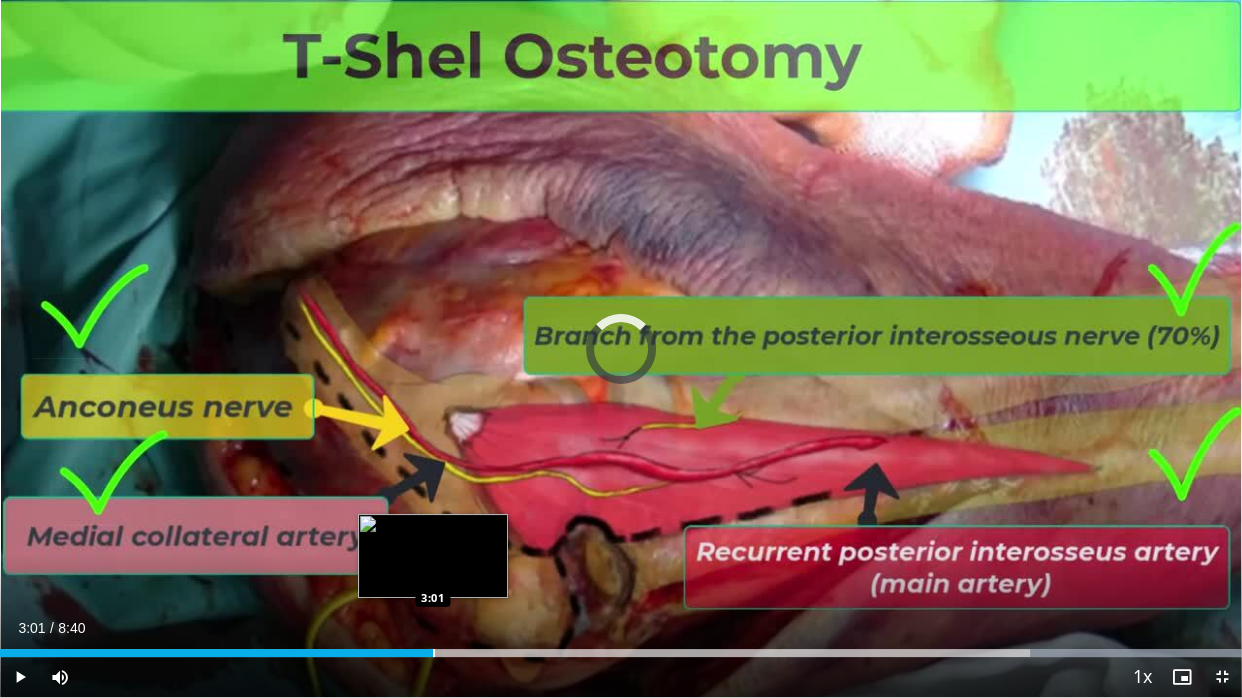 click at bounding box center (434, 653) 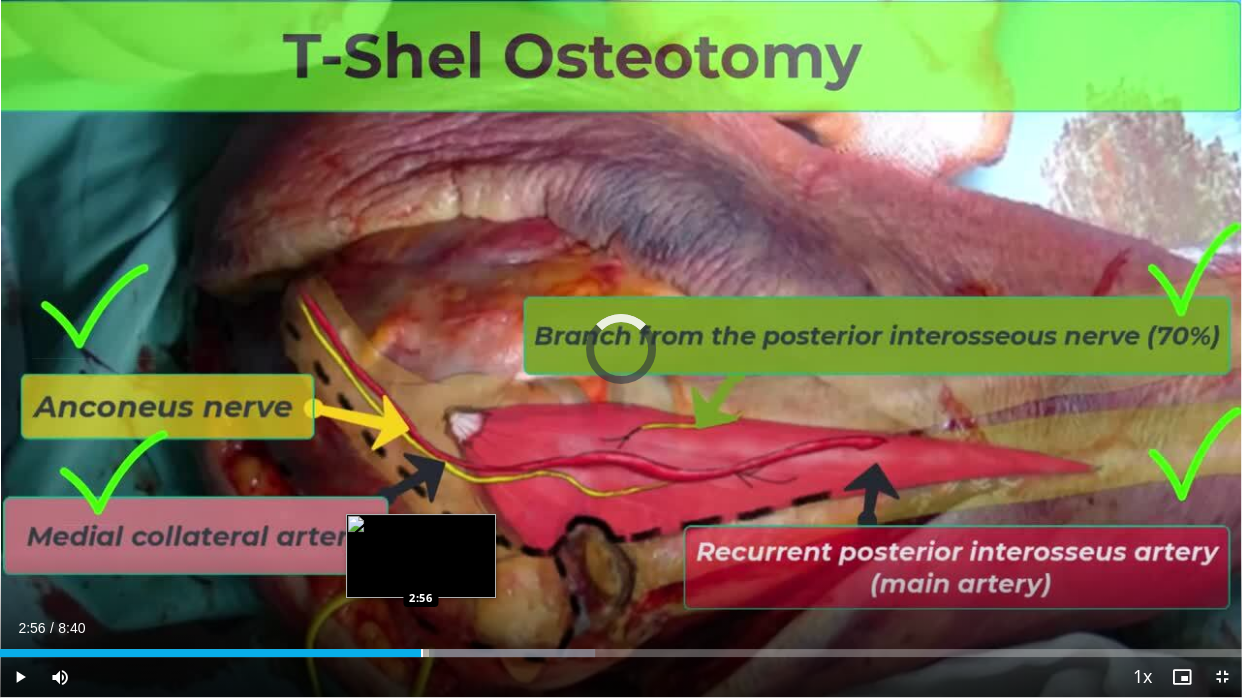 click at bounding box center (422, 653) 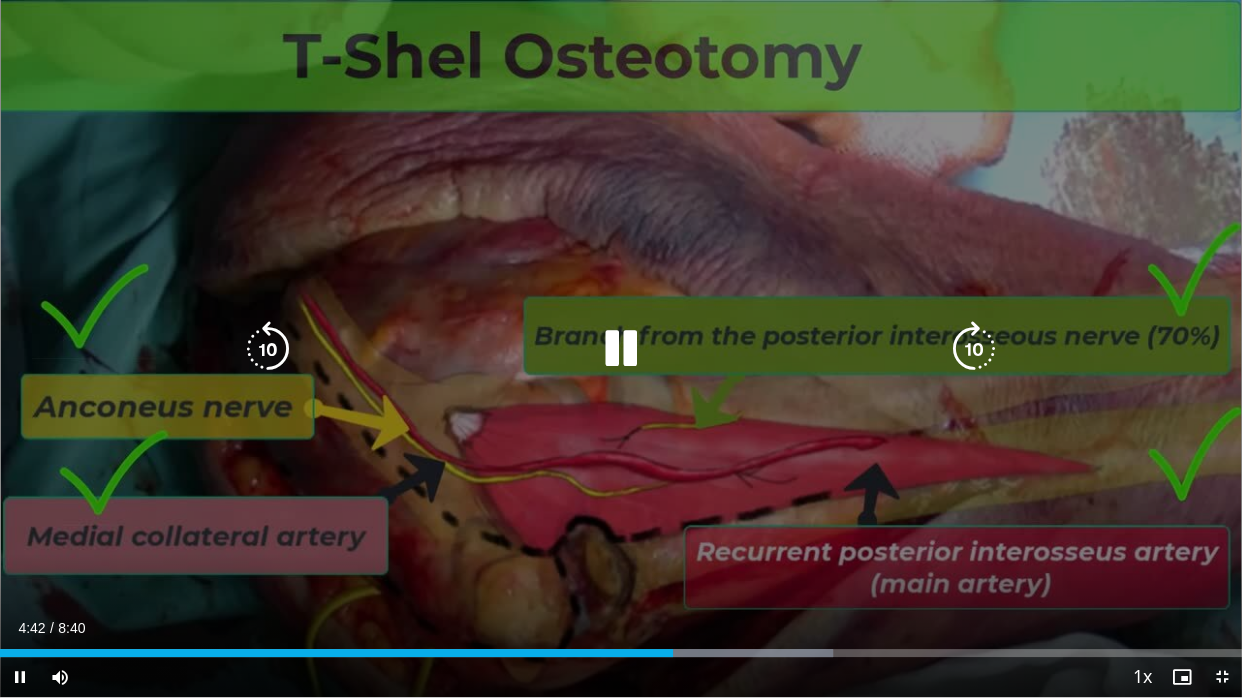 click at bounding box center (621, 349) 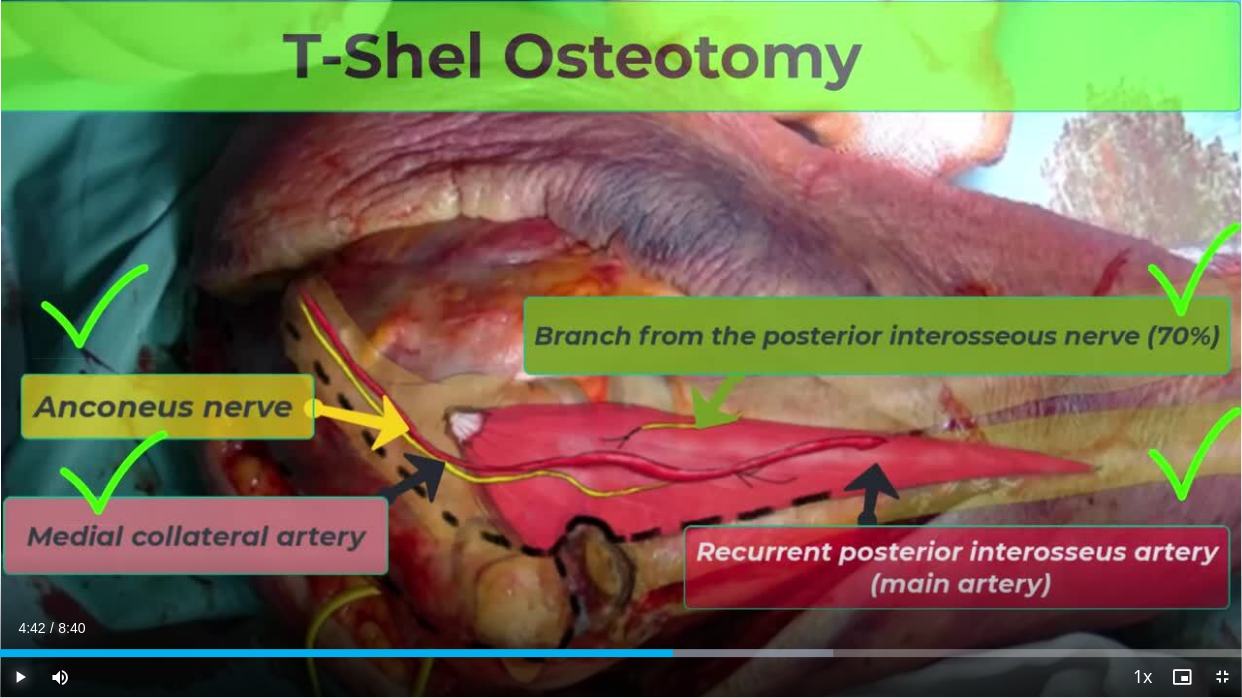 click at bounding box center (20, 677) 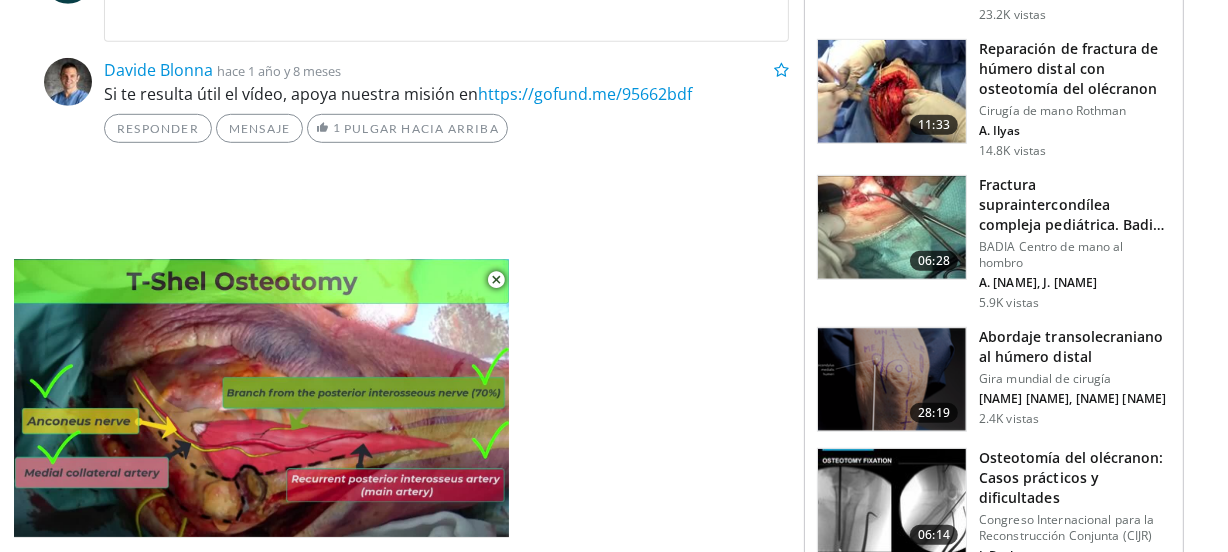 scroll, scrollTop: 1248, scrollLeft: 0, axis: vertical 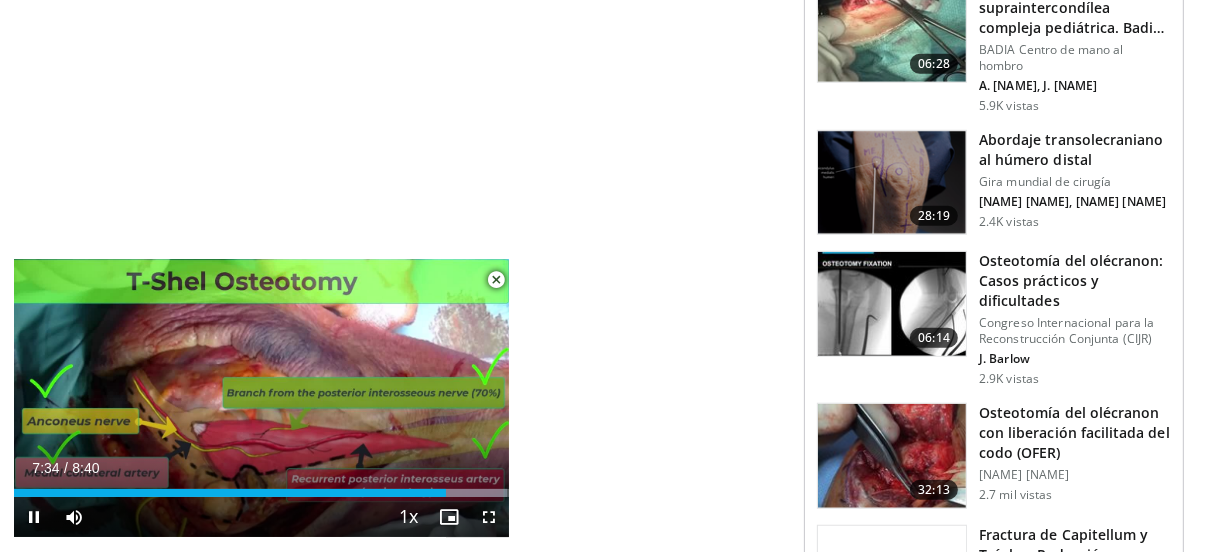 click at bounding box center (496, 280) 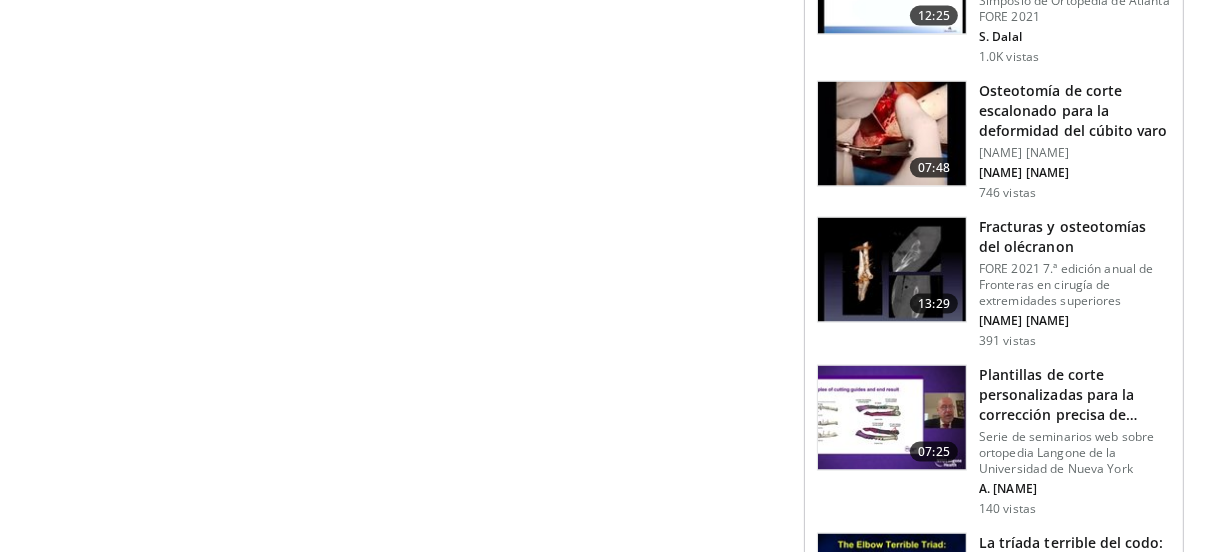 scroll, scrollTop: 2996, scrollLeft: 0, axis: vertical 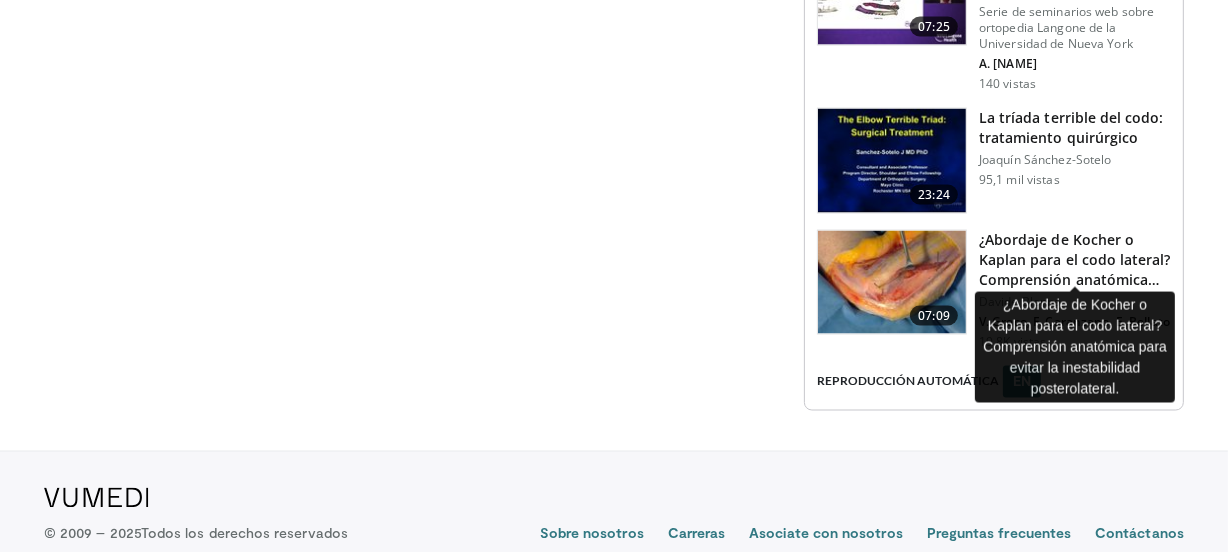 click on "¿Abordaje de Kocher o Kaplan para el codo lateral? Comprensión anatómica…" at bounding box center (1075, 259) 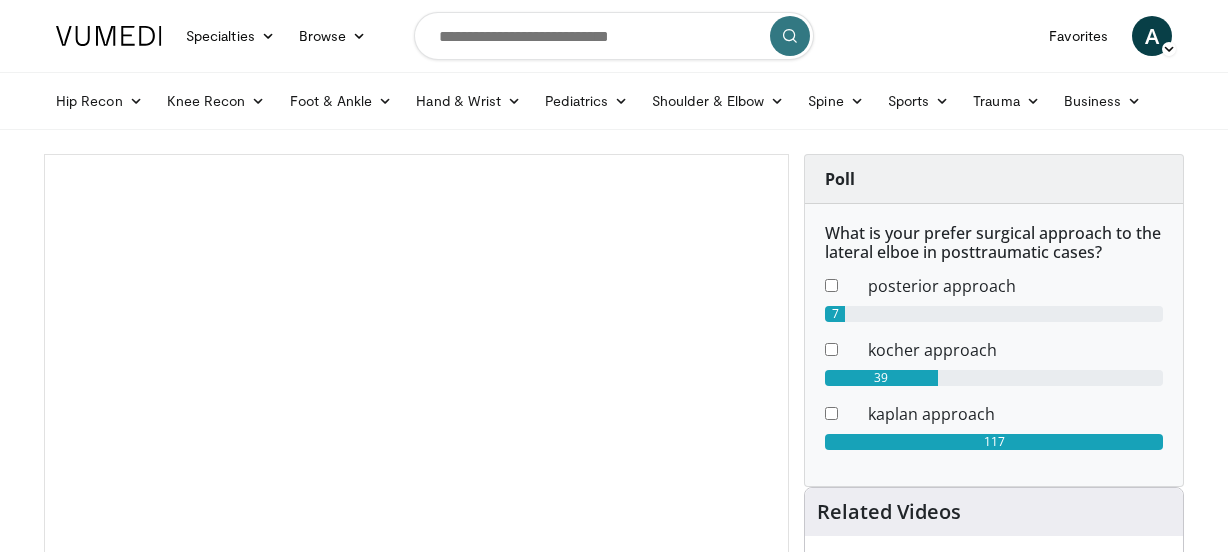 scroll, scrollTop: 0, scrollLeft: 0, axis: both 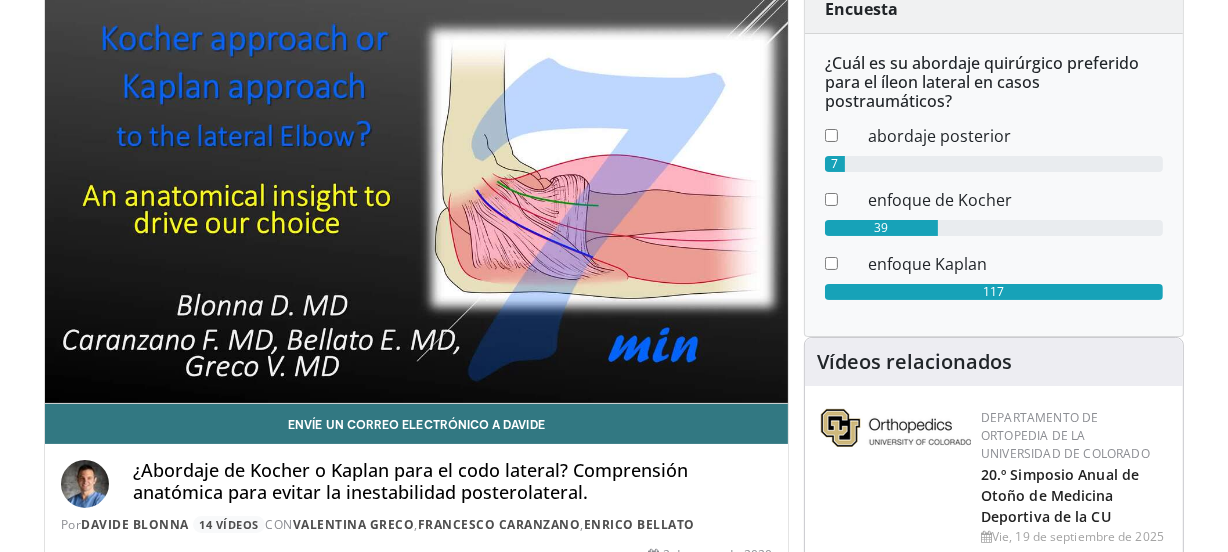 drag, startPoint x: 1234, startPoint y: 54, endPoint x: 1236, endPoint y: 79, distance: 25.079872 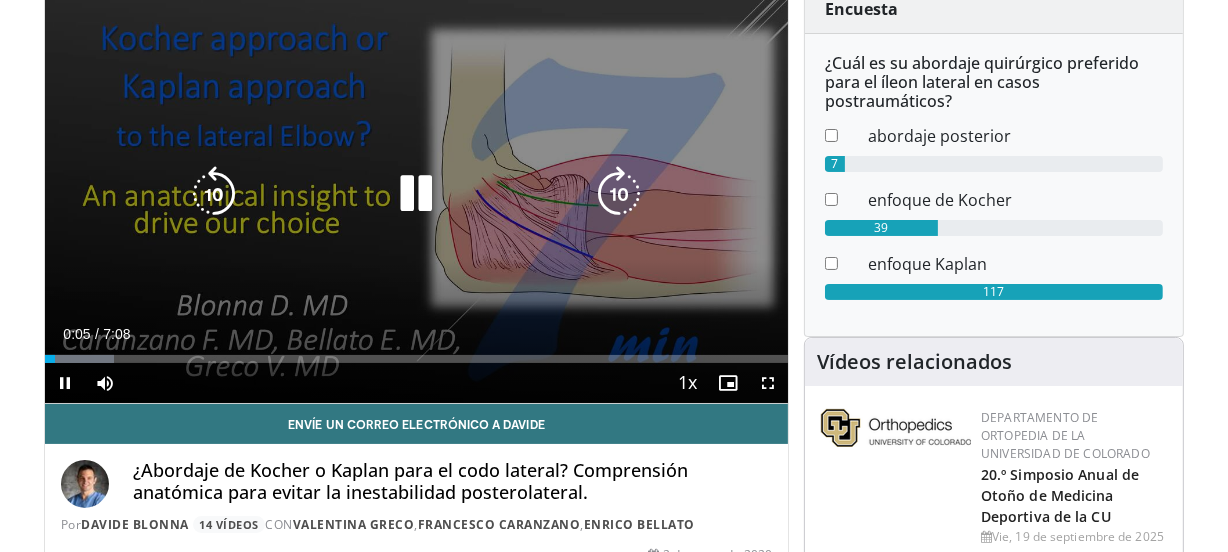 click at bounding box center [416, 194] 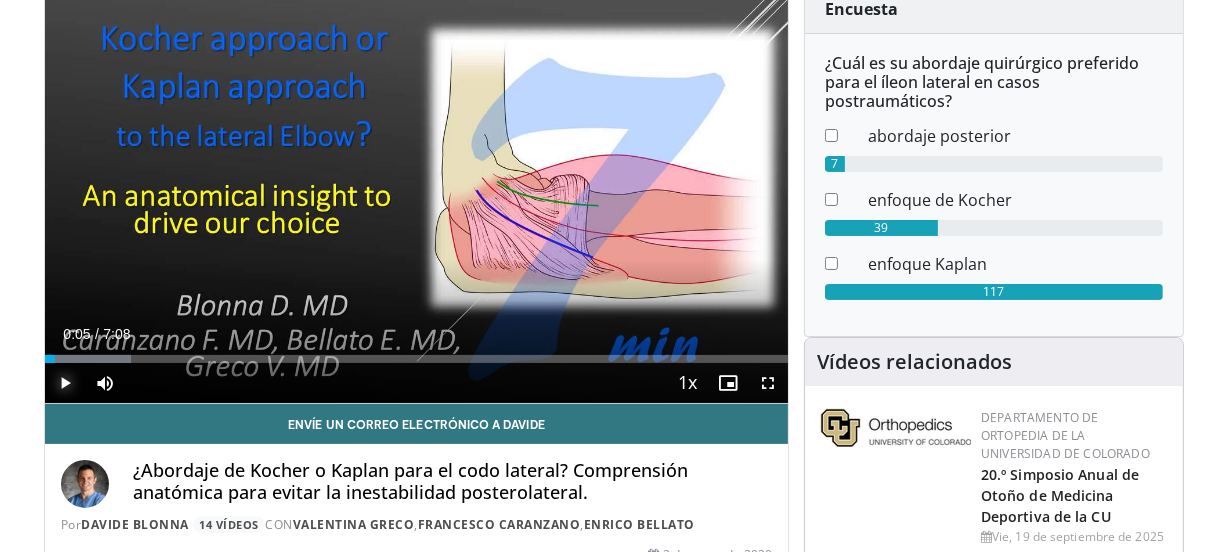 click at bounding box center [65, 383] 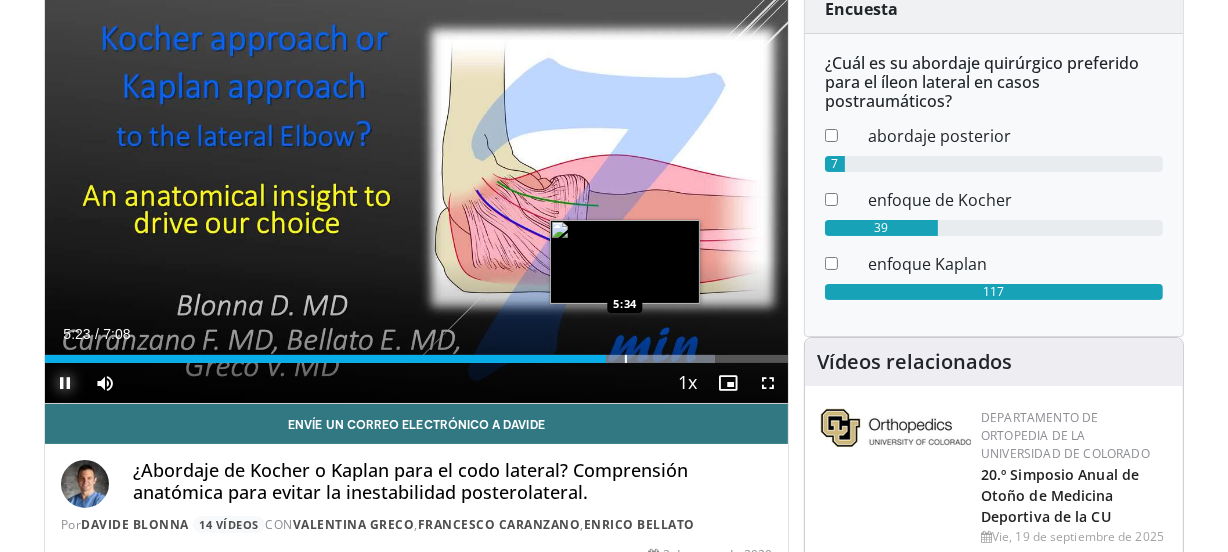 click at bounding box center [626, 359] 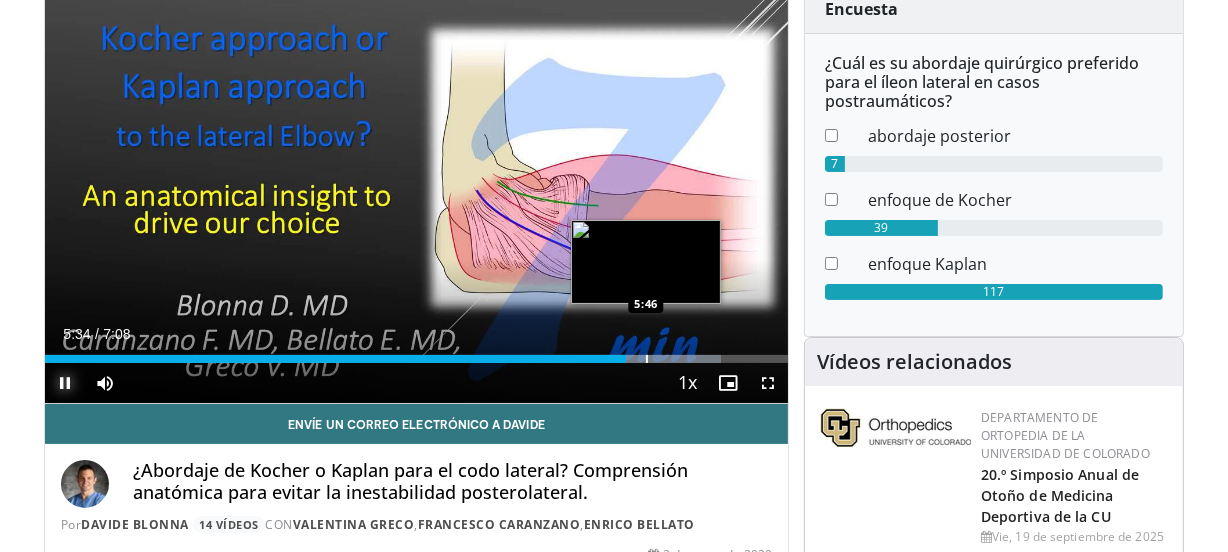 click at bounding box center [647, 359] 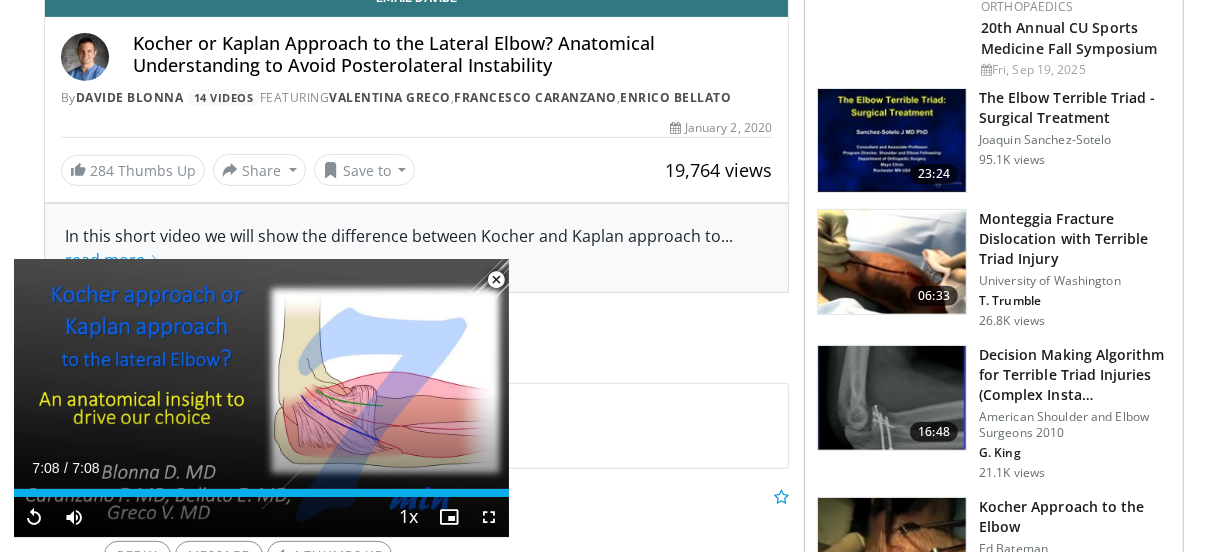 scroll, scrollTop: 0, scrollLeft: 0, axis: both 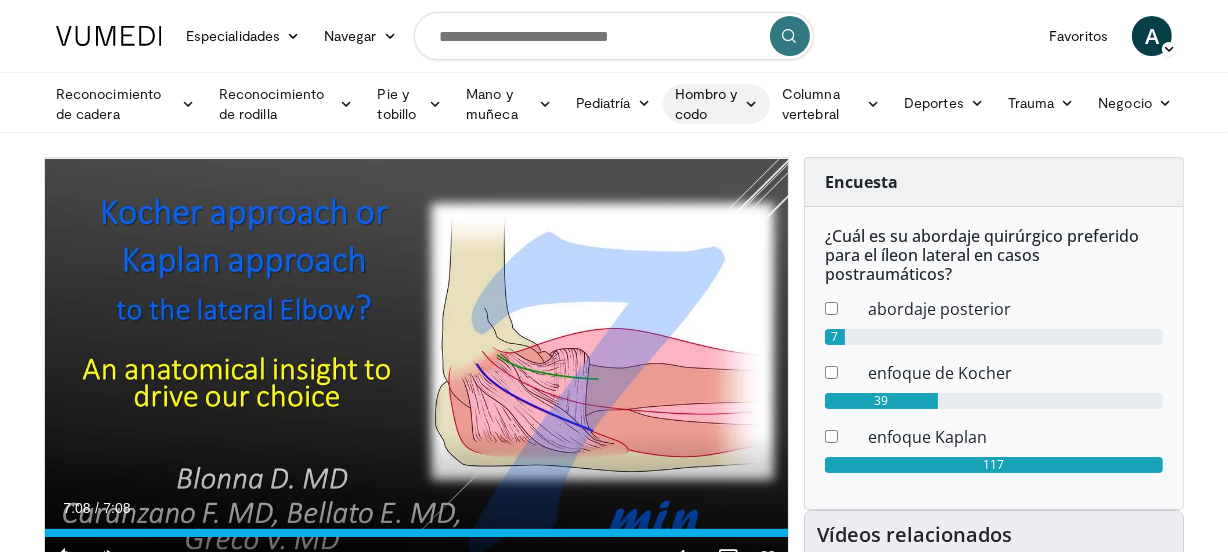 click at bounding box center (751, 104) 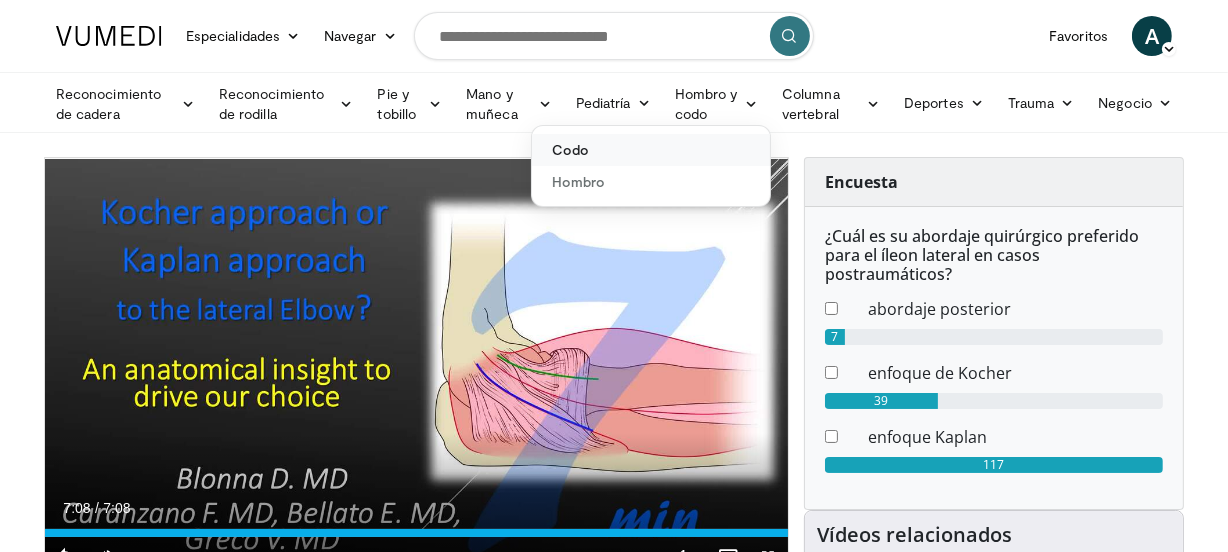 click on "Codo" at bounding box center [651, 150] 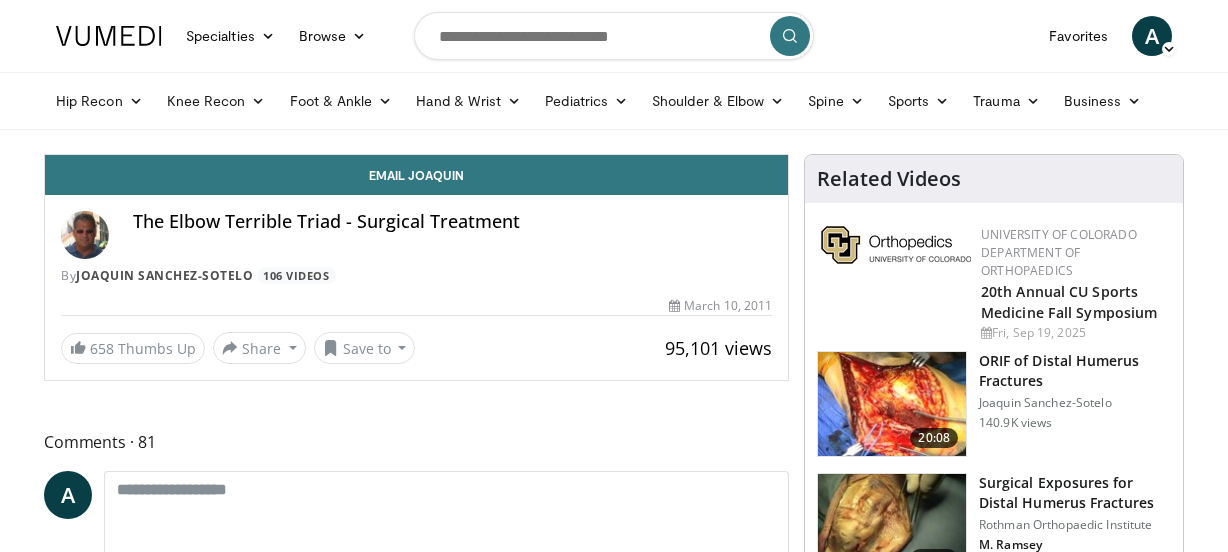 scroll, scrollTop: 0, scrollLeft: 0, axis: both 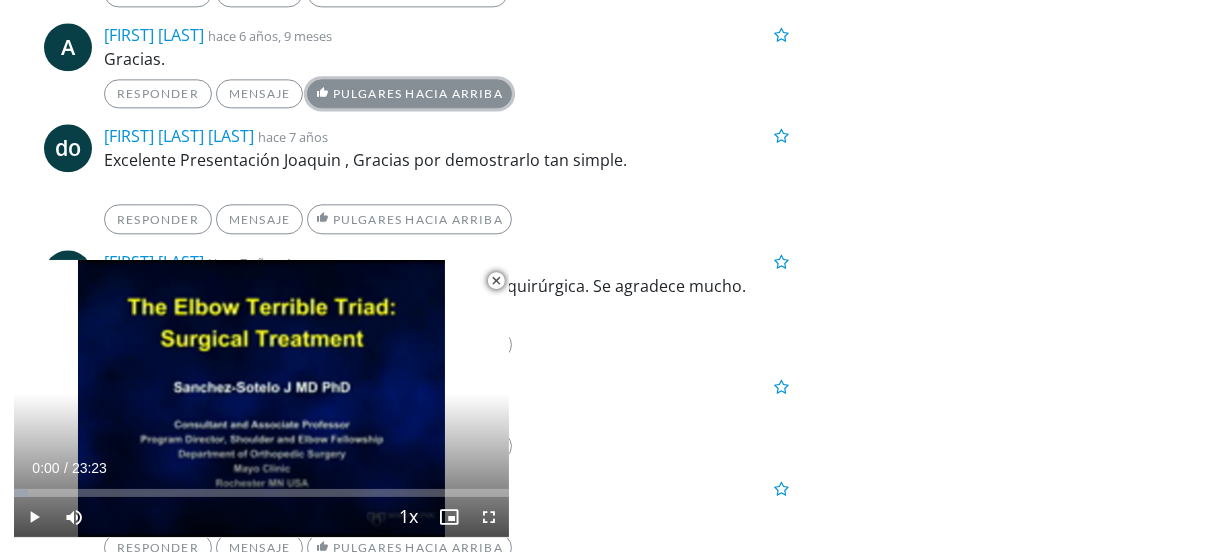 click on "Pulgares hacia arriba" at bounding box center (409, 93) 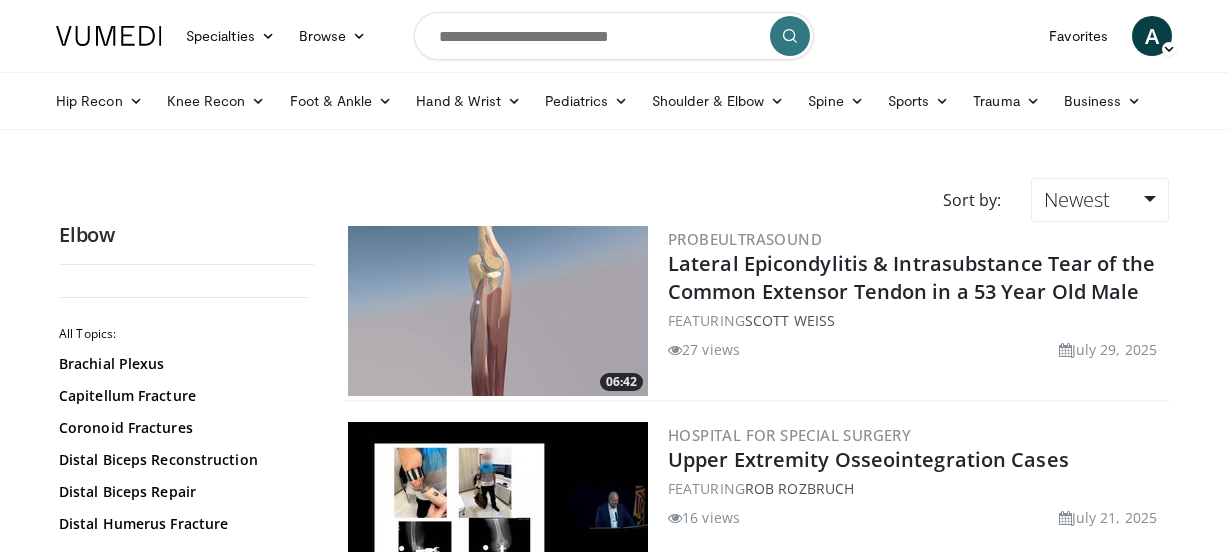 scroll, scrollTop: 0, scrollLeft: 0, axis: both 